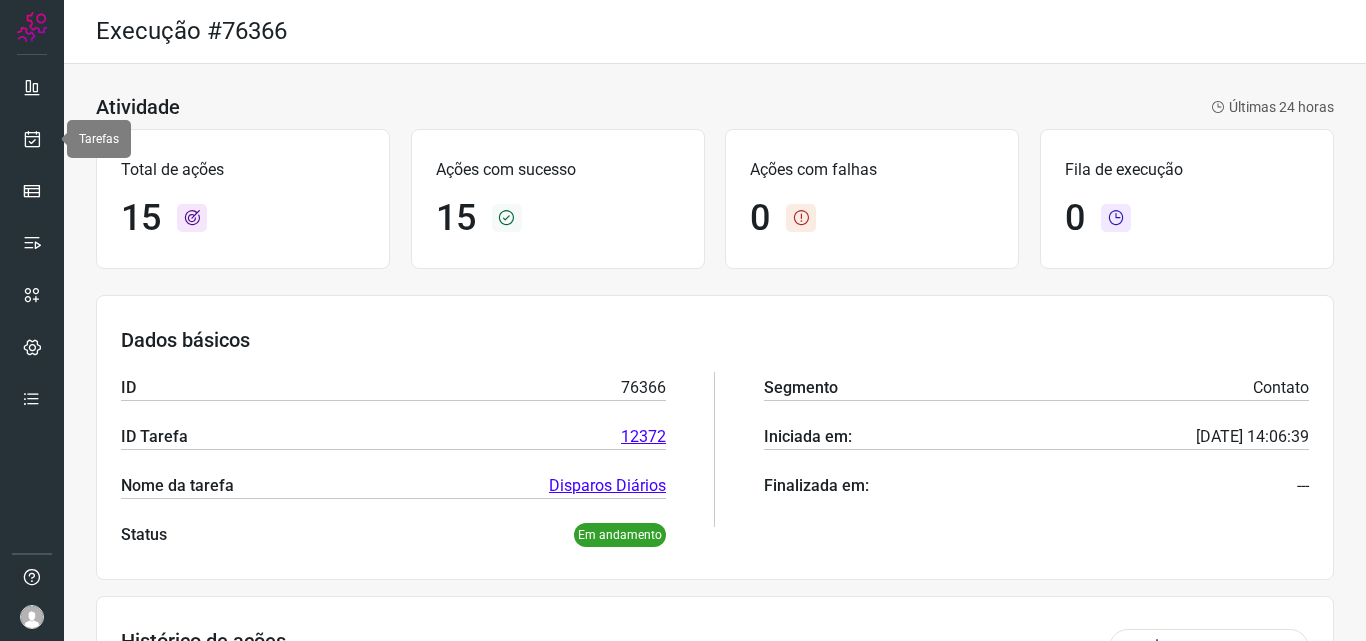 scroll, scrollTop: 0, scrollLeft: 0, axis: both 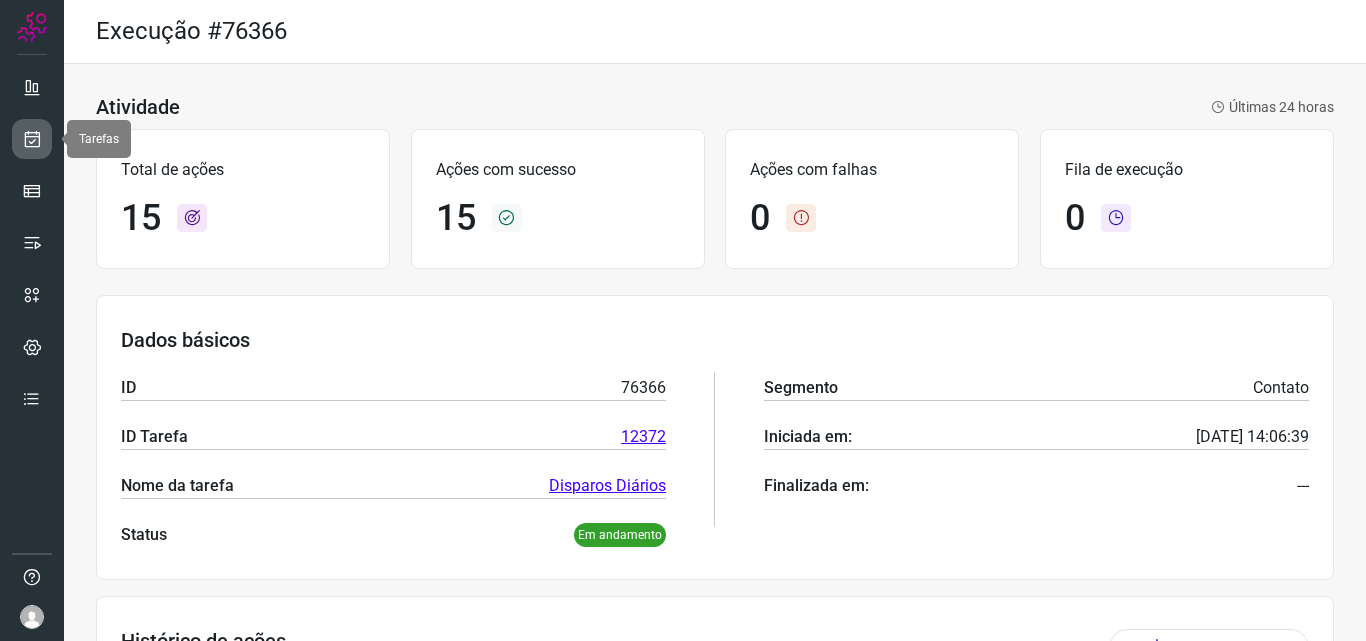 click at bounding box center [32, 139] 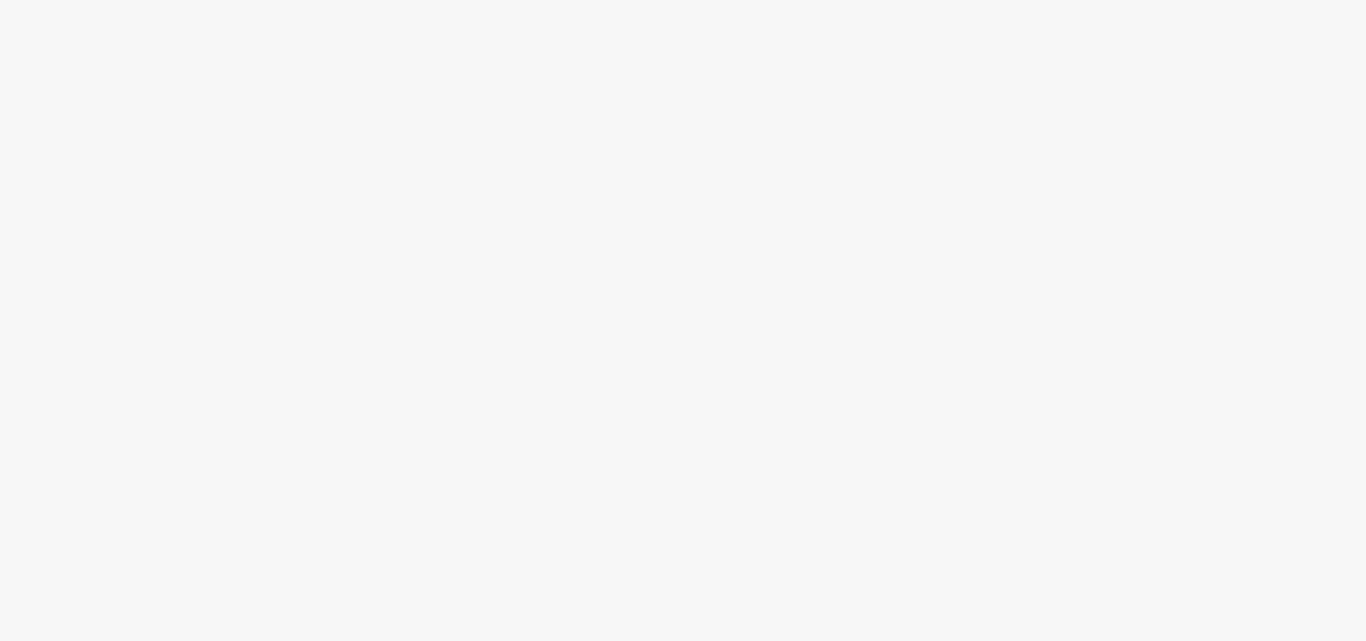 scroll, scrollTop: 0, scrollLeft: 0, axis: both 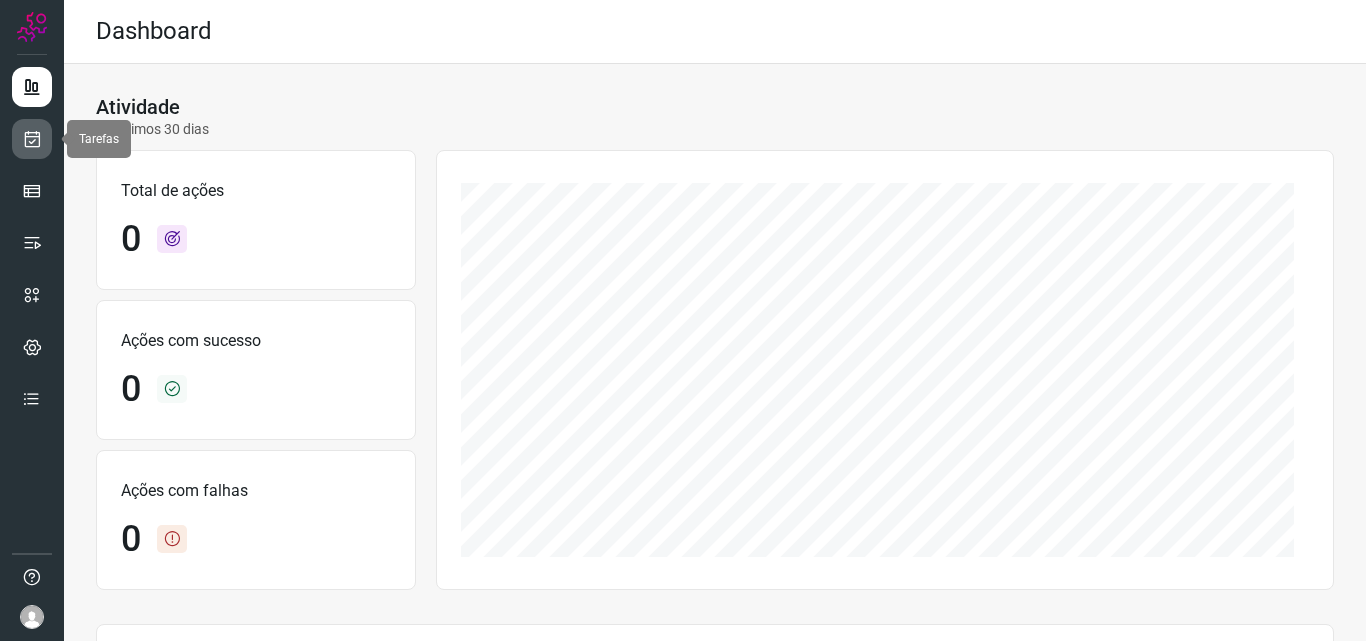 click at bounding box center [32, 139] 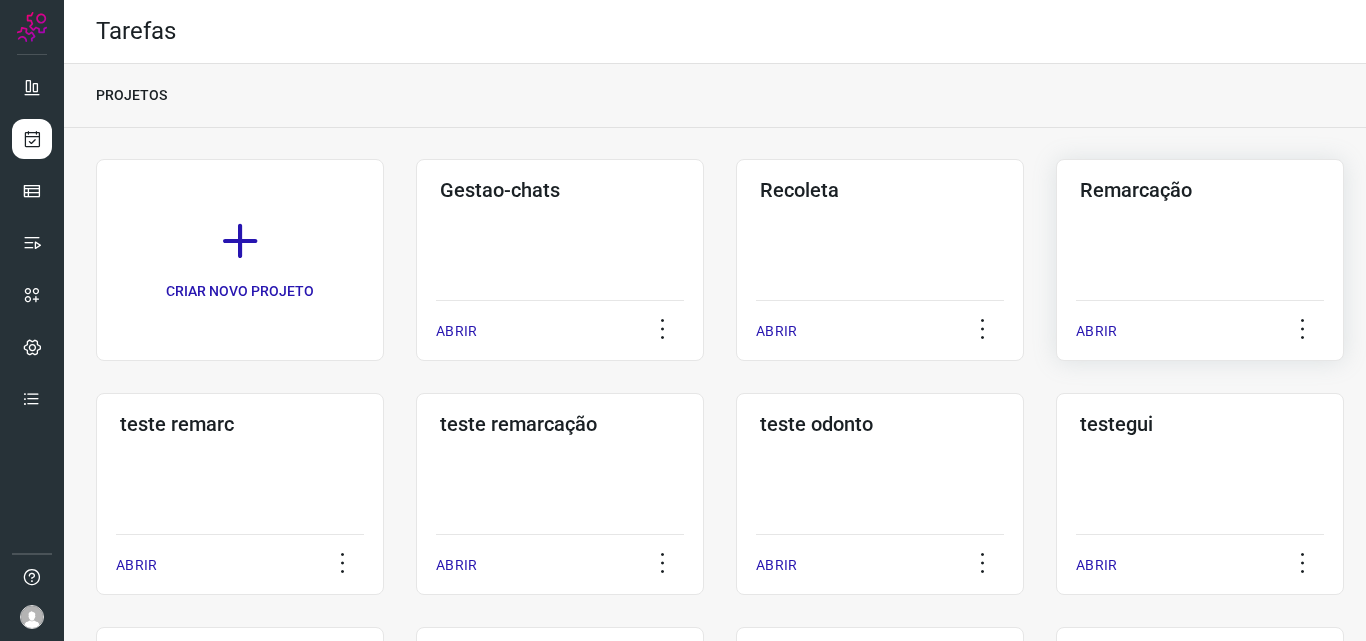 click on "Remarcação  ABRIR" 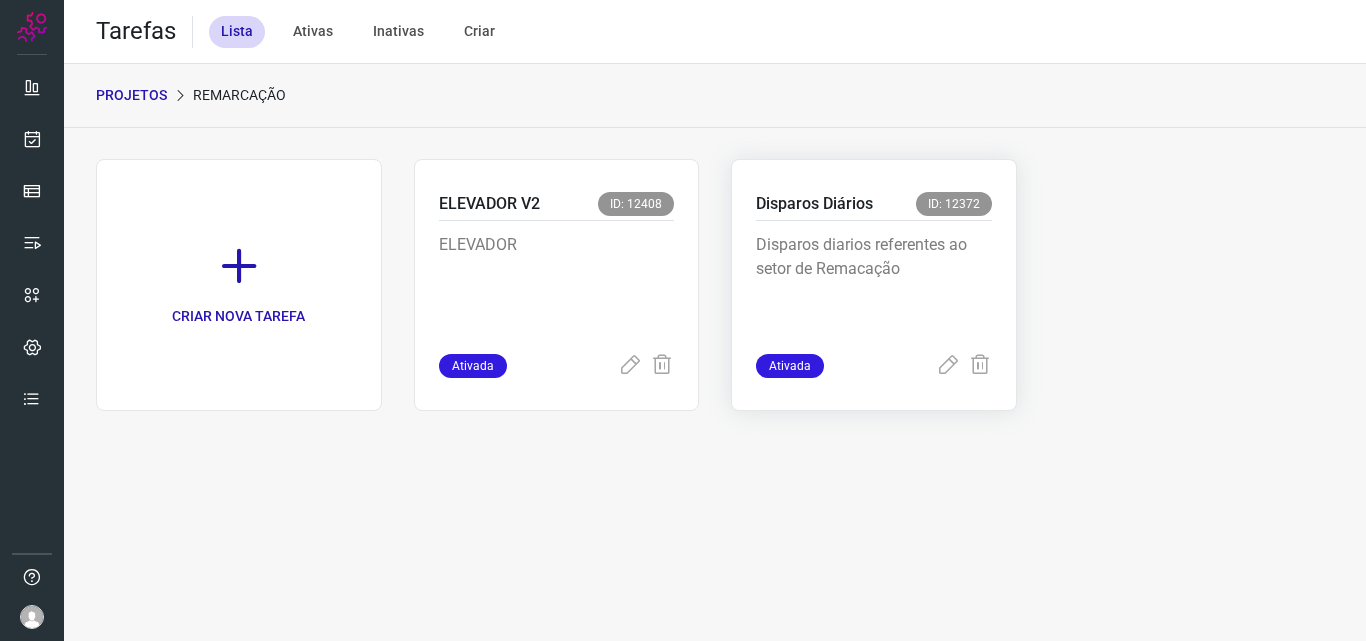 click on "Disparos diarios referentes ao setor de Remacação" at bounding box center [874, 283] 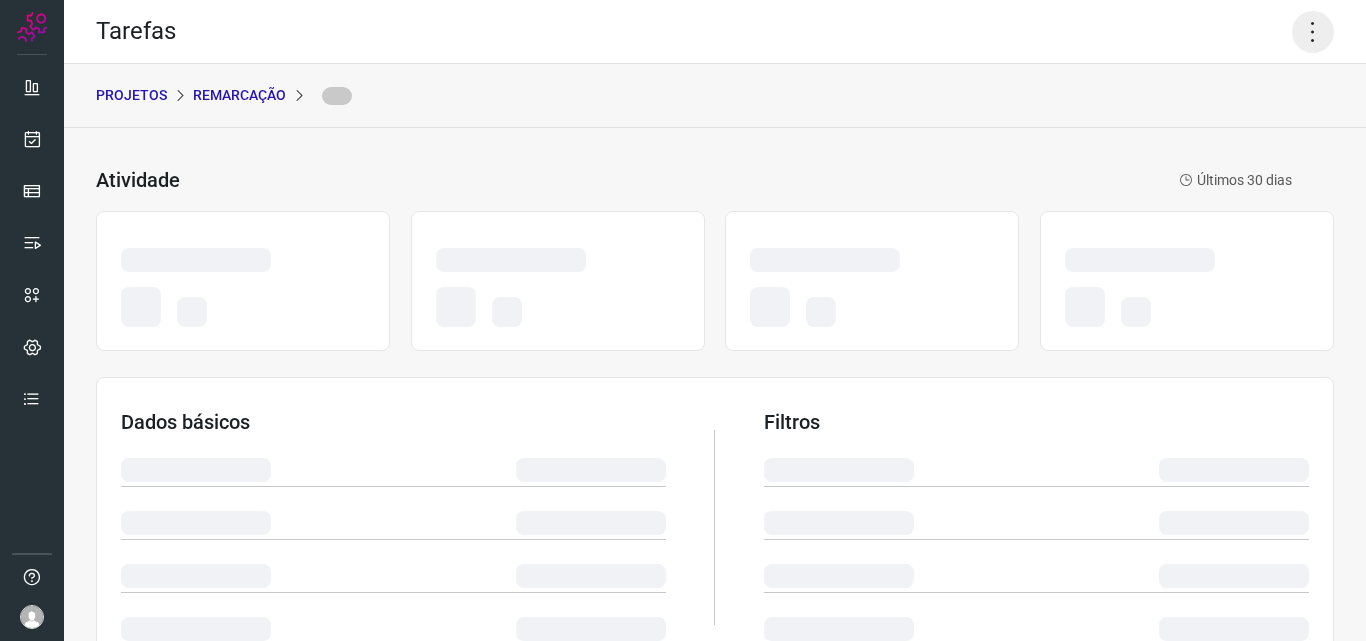 click 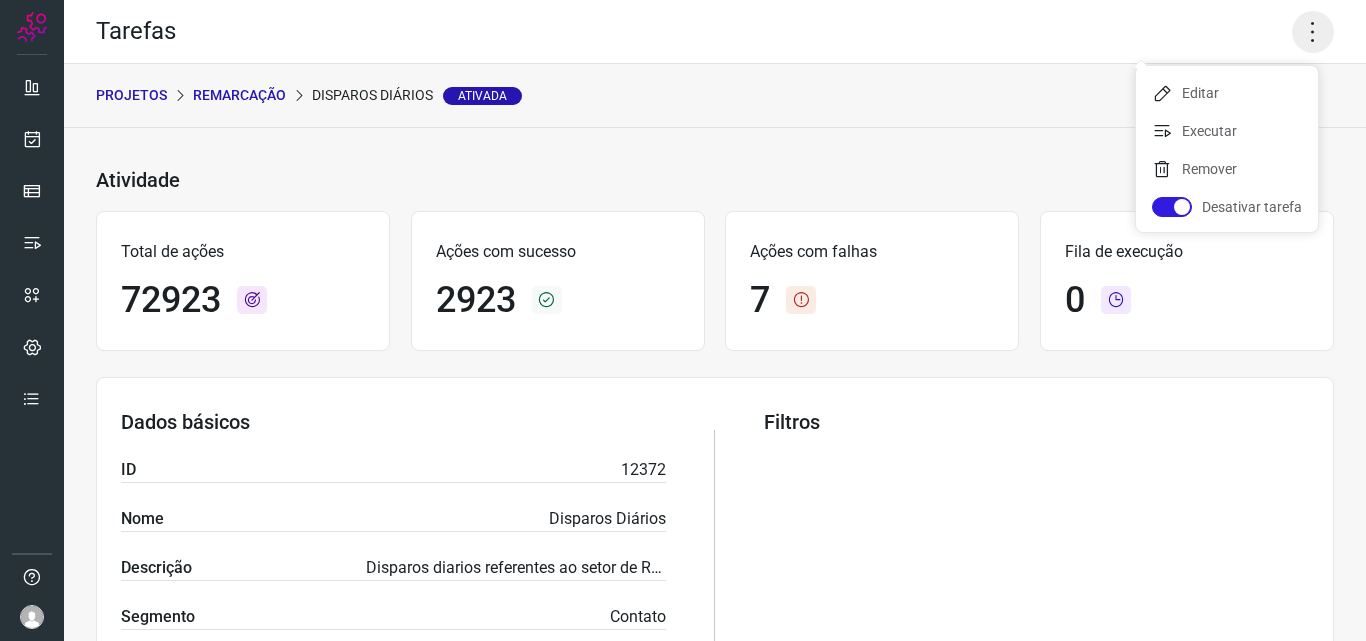 click 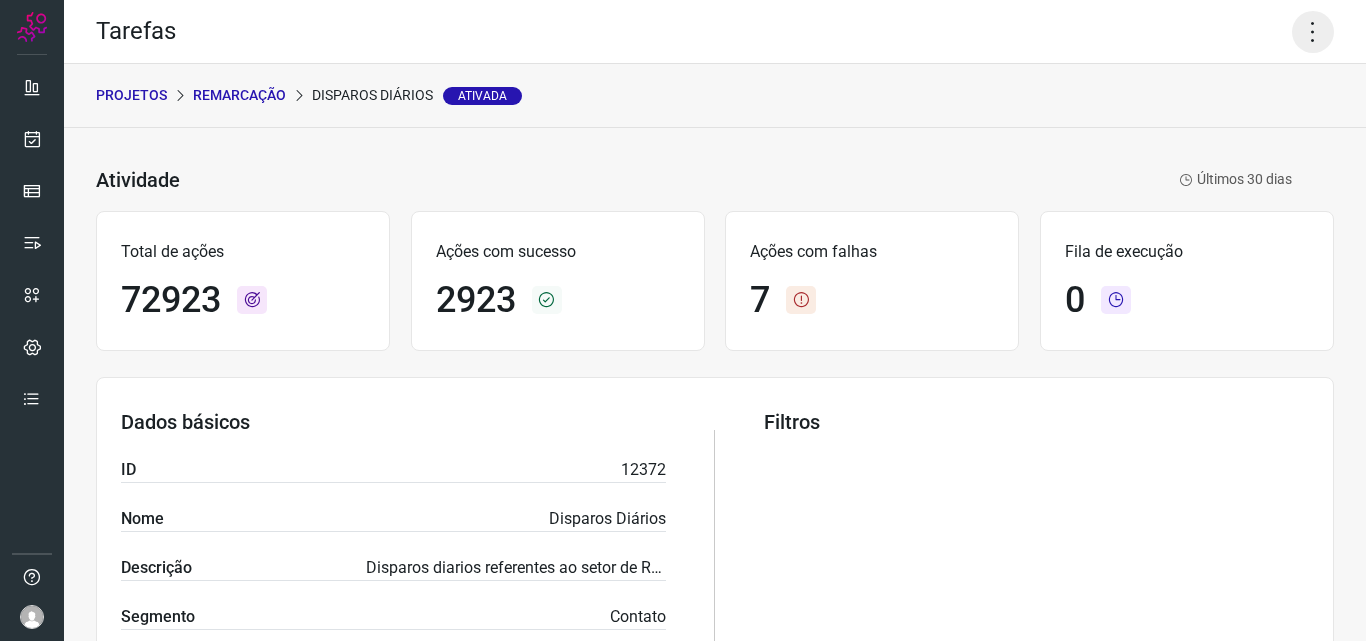 click 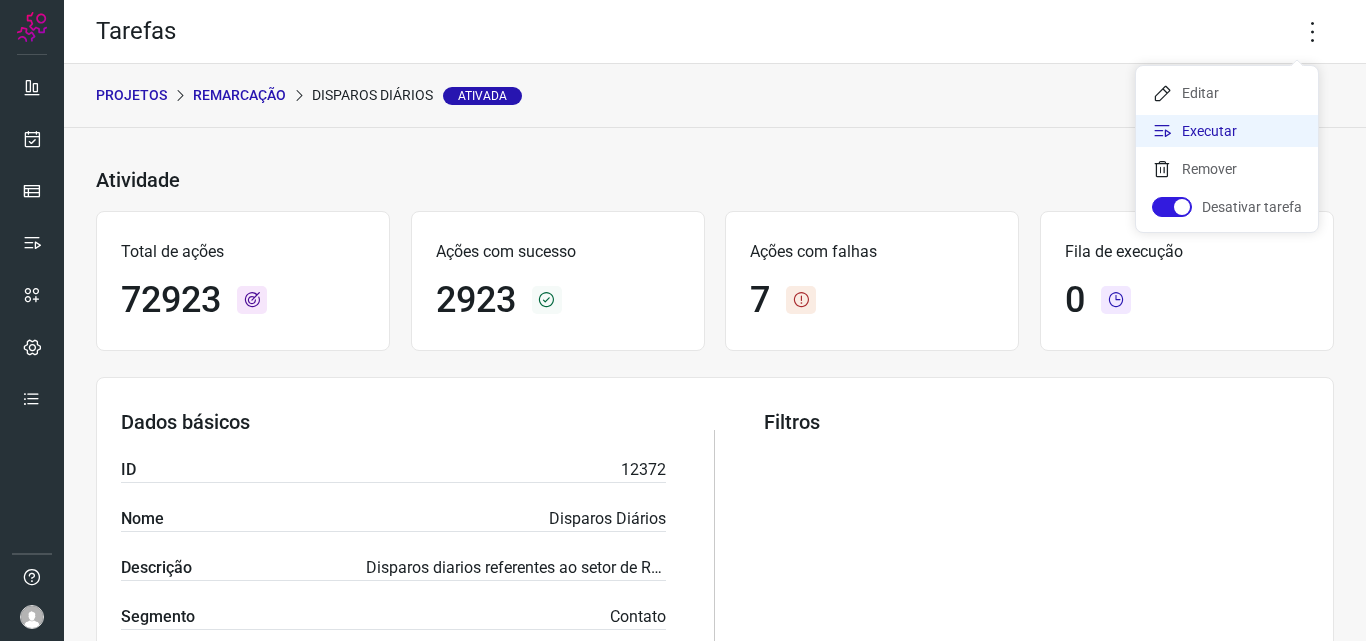 click on "Executar" 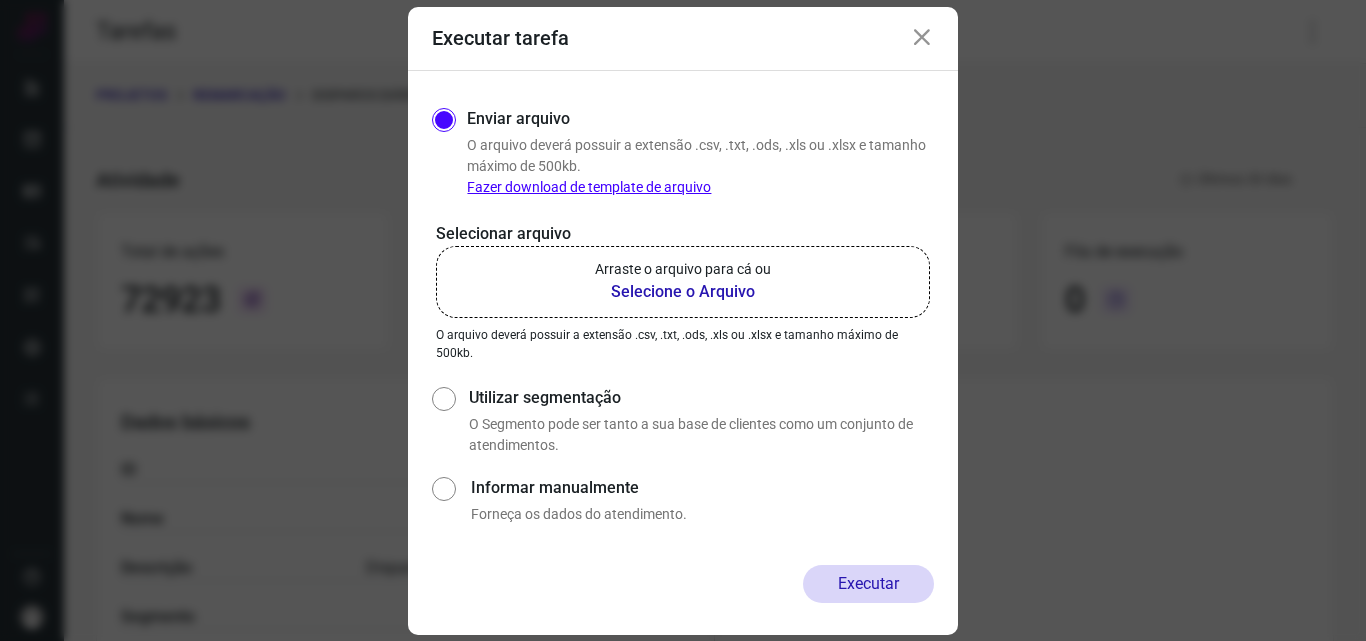 click on "Selecione o Arquivo" at bounding box center (683, 292) 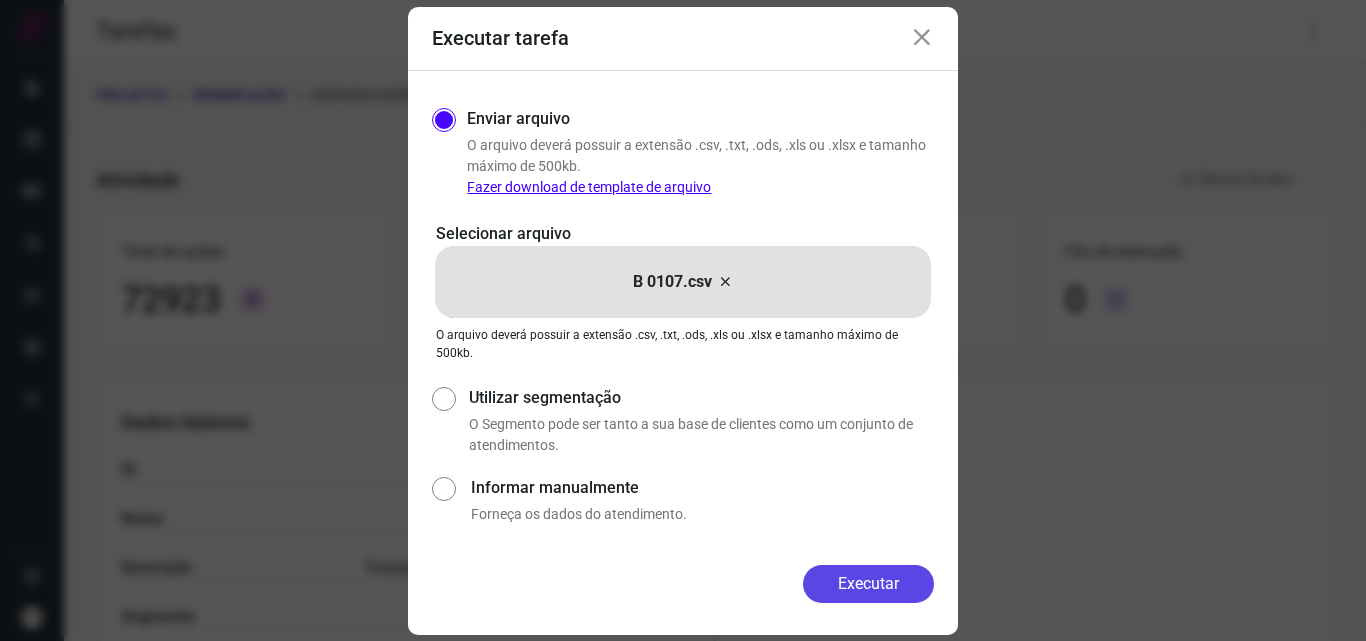 click on "Executar" at bounding box center (868, 584) 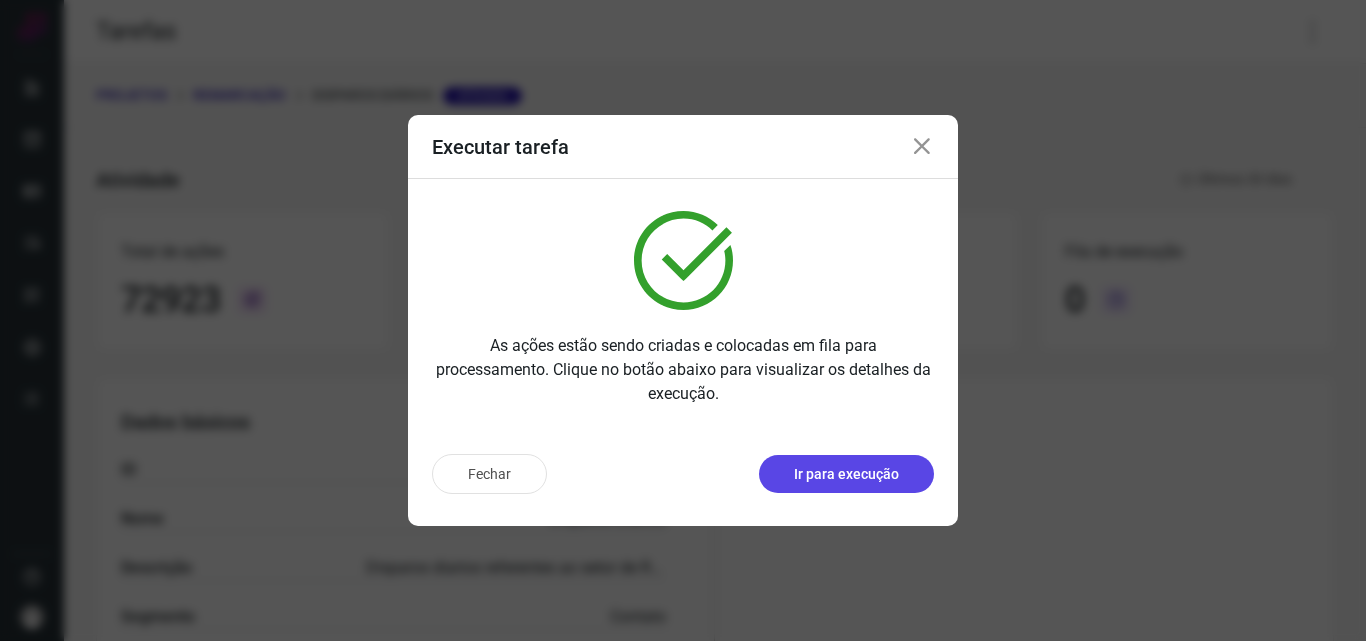 click on "Ir para execução" at bounding box center [846, 474] 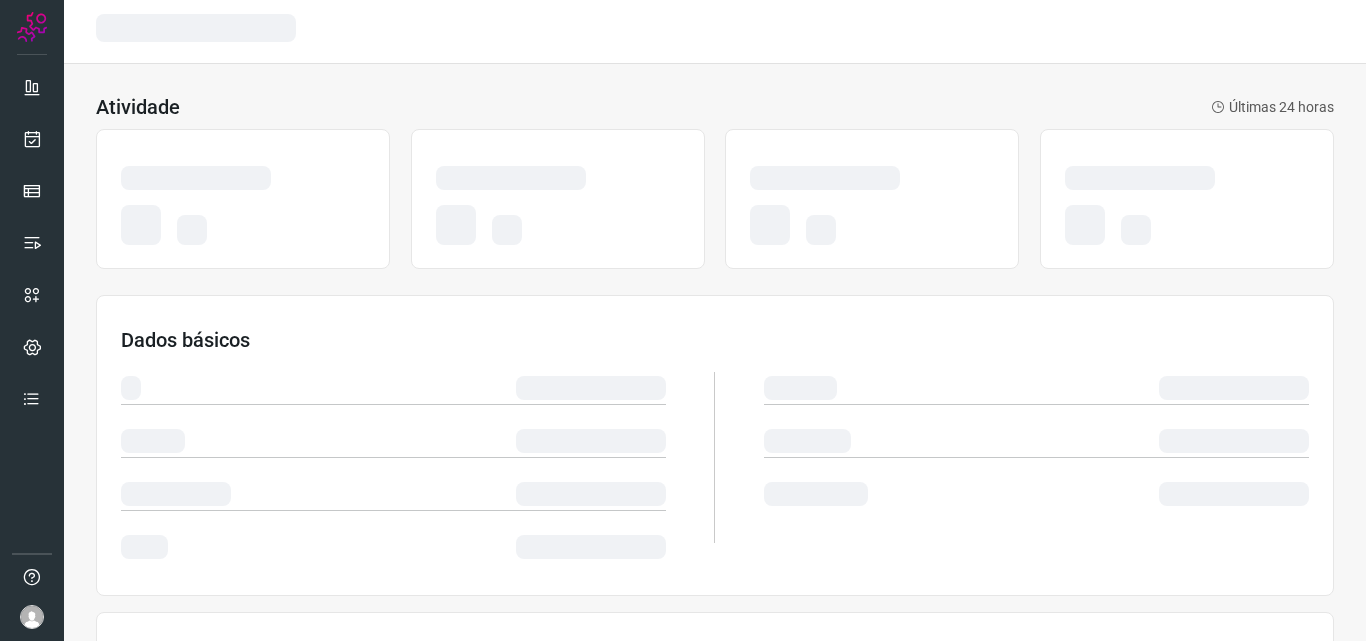 scroll, scrollTop: 0, scrollLeft: 0, axis: both 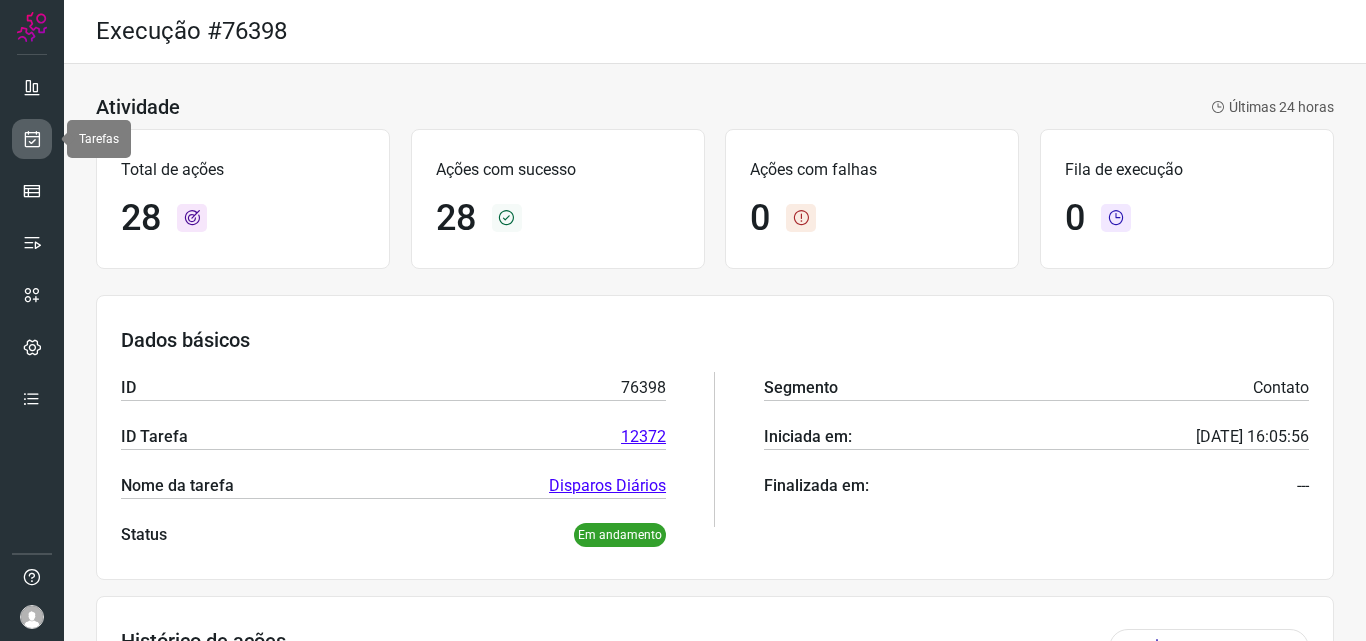 click at bounding box center (32, 139) 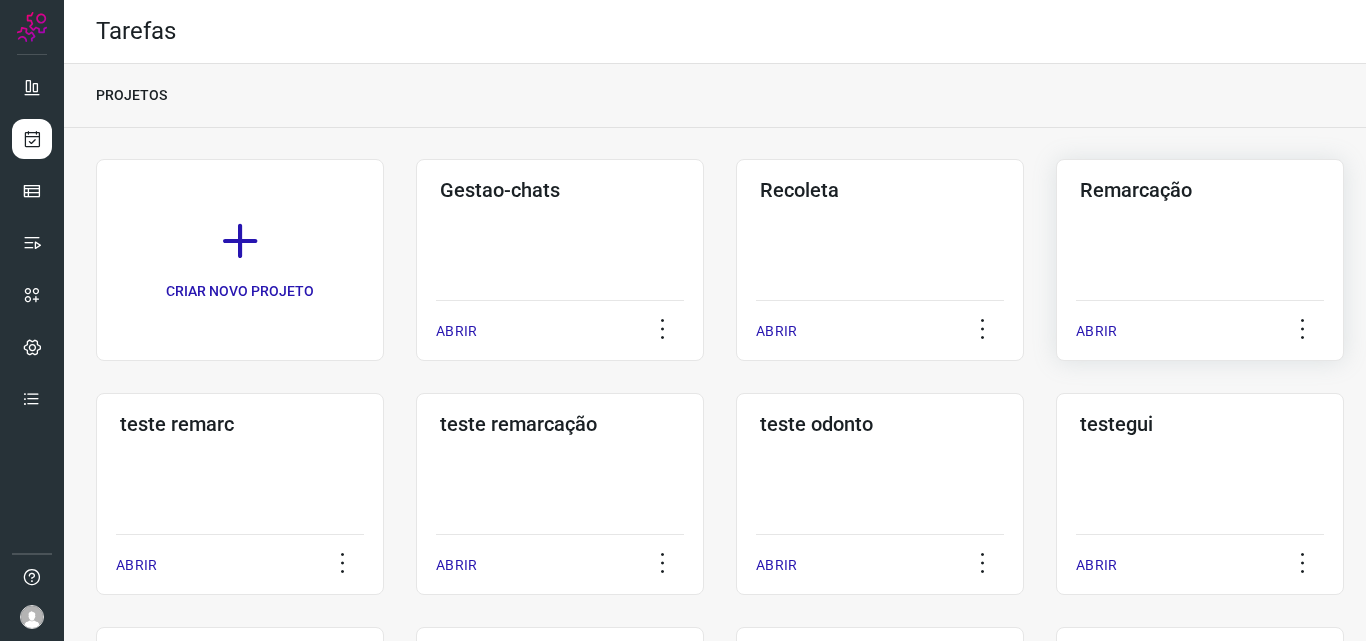 click on "Remarcação  ABRIR" 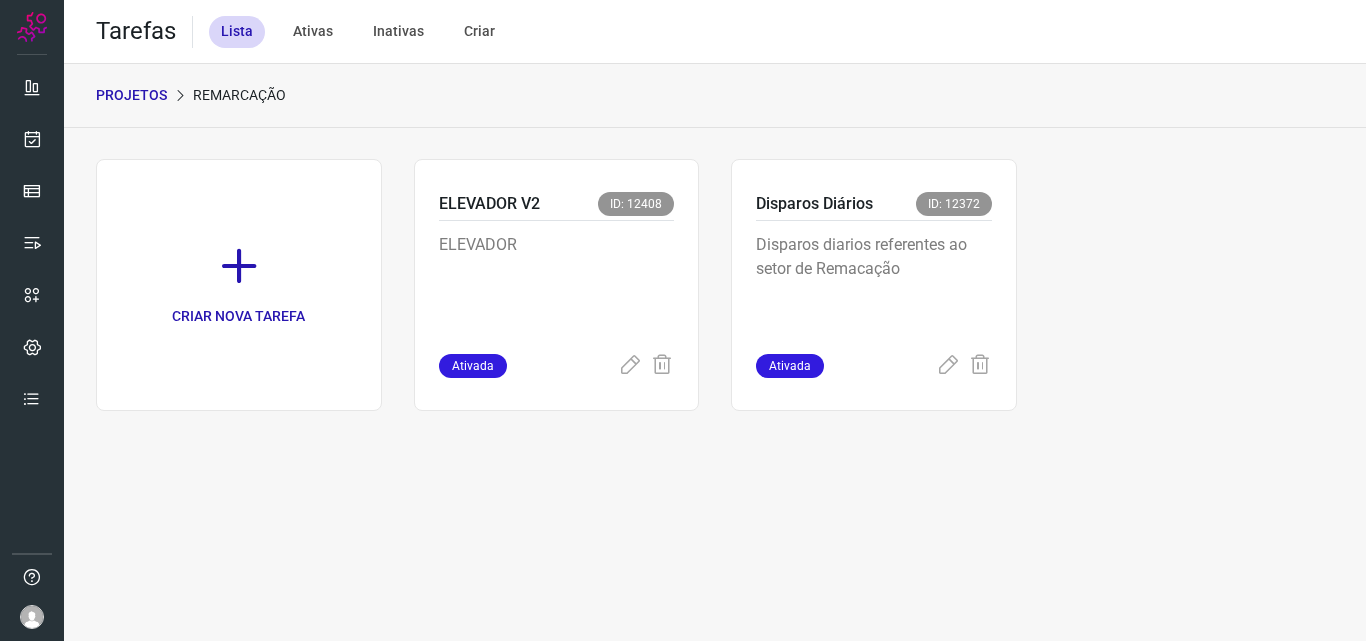 click on "Disparos diarios referentes ao setor de Remacação" at bounding box center (874, 283) 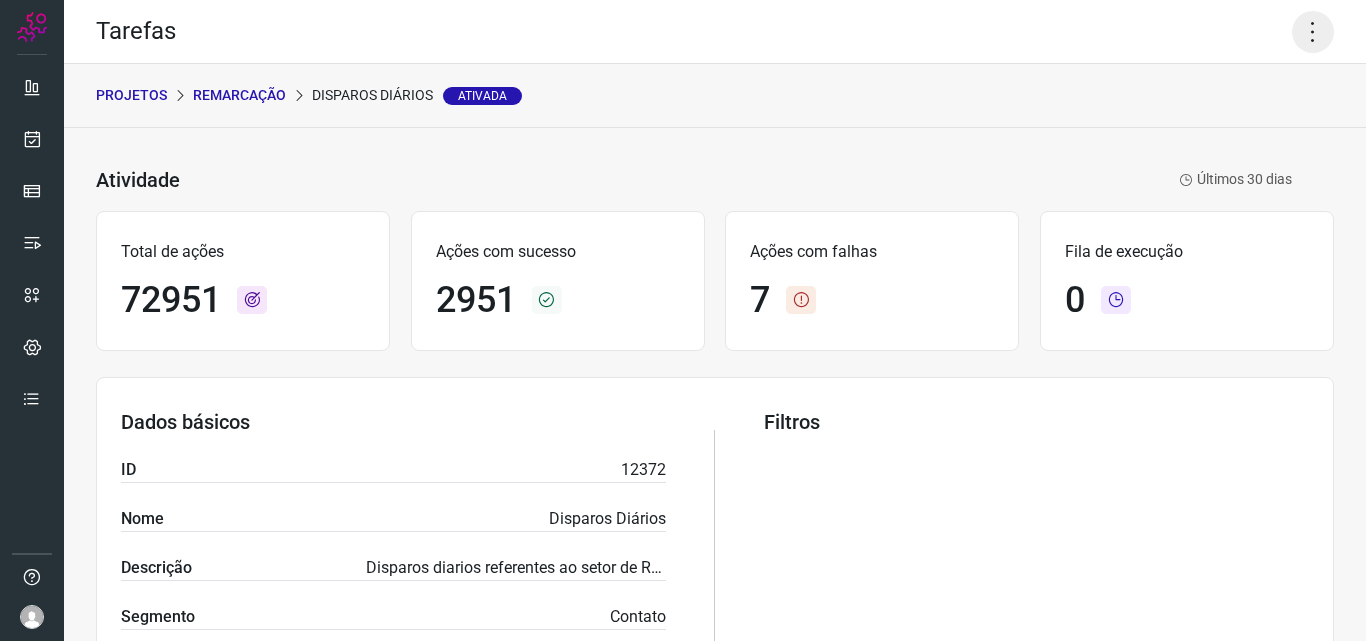 click 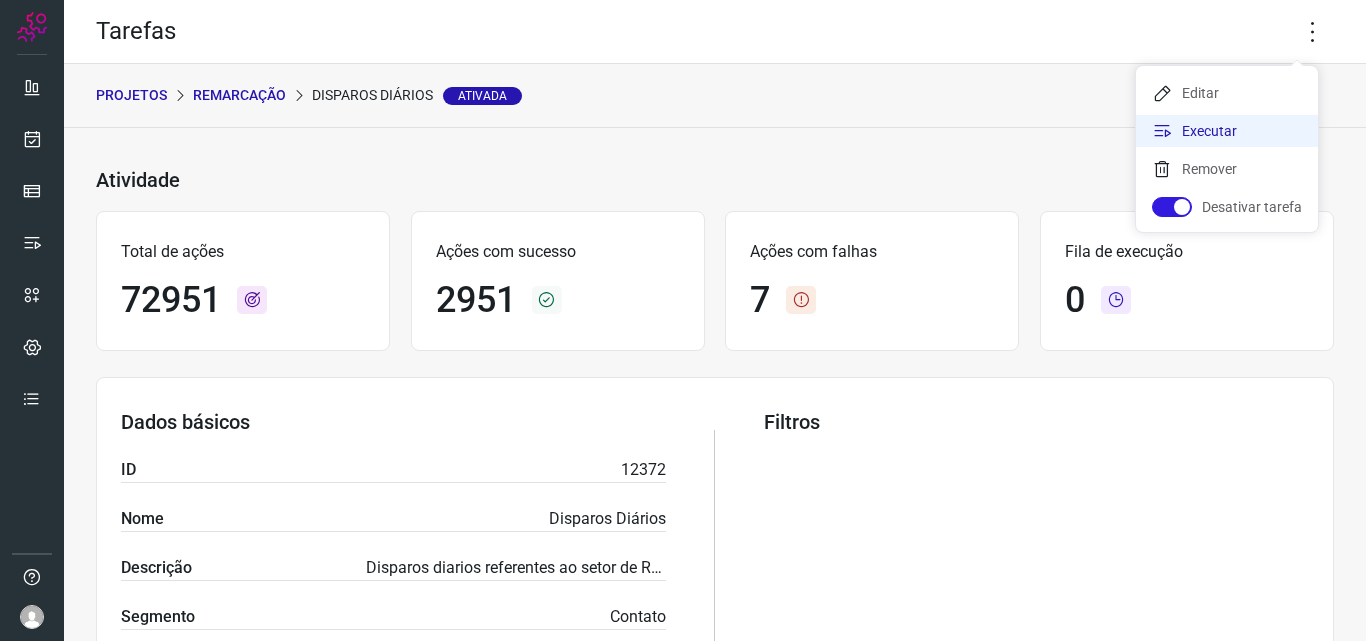 click on "Executar" 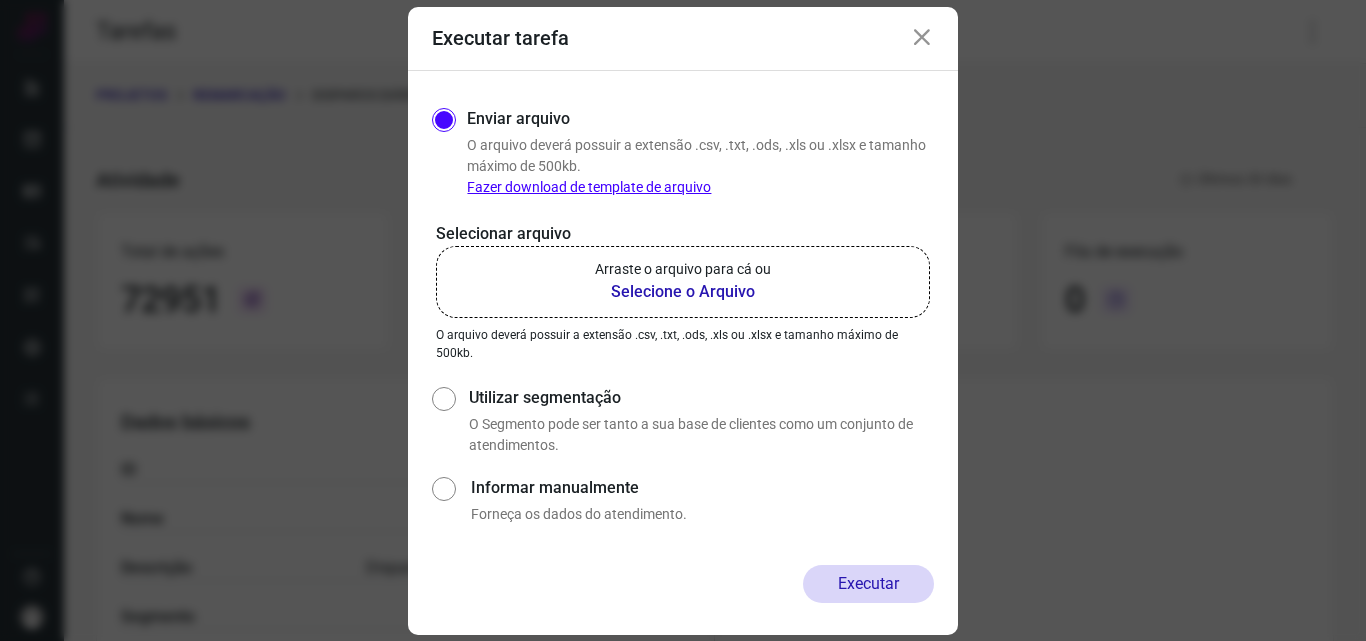 click on "Arraste o arquivo para cá ou" at bounding box center (683, 269) 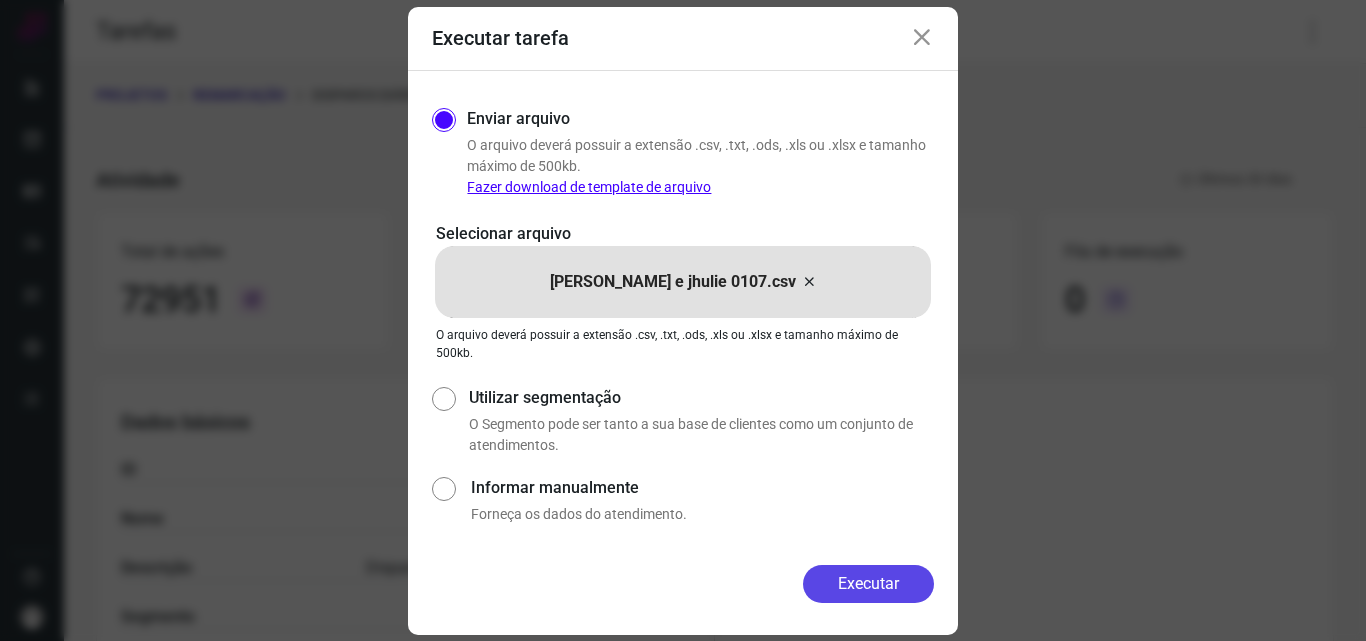 click on "Executar" at bounding box center (868, 584) 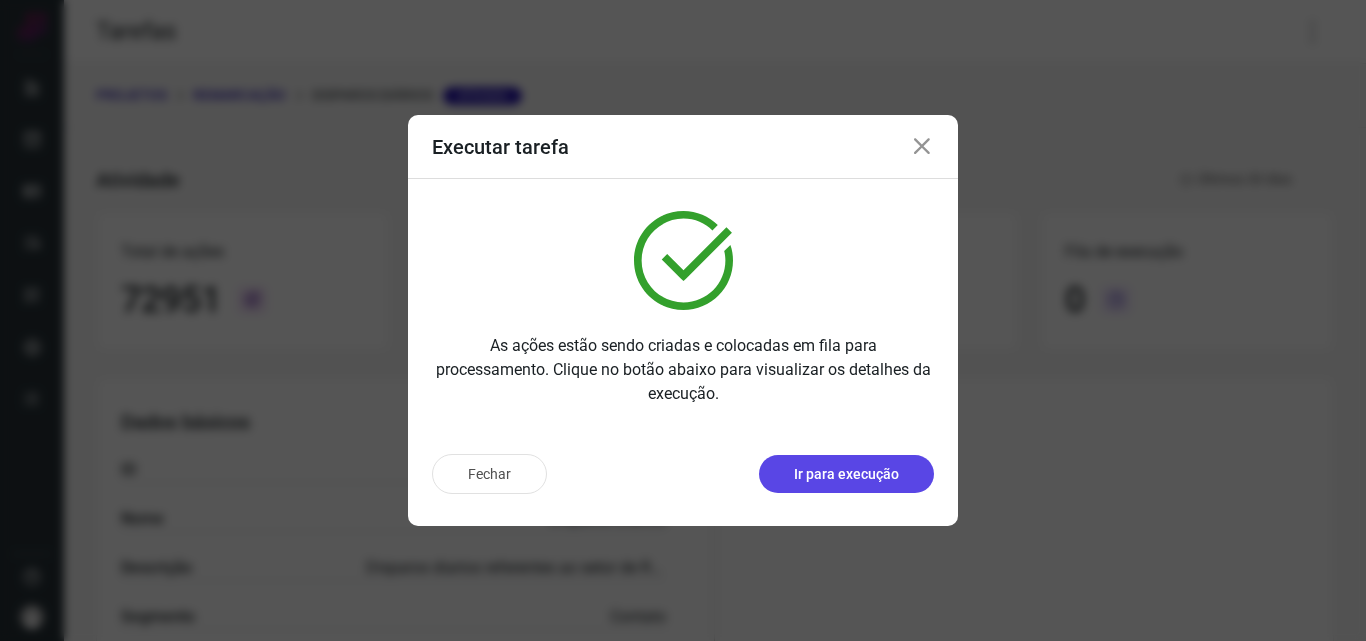 click on "Ir para execução" at bounding box center [846, 474] 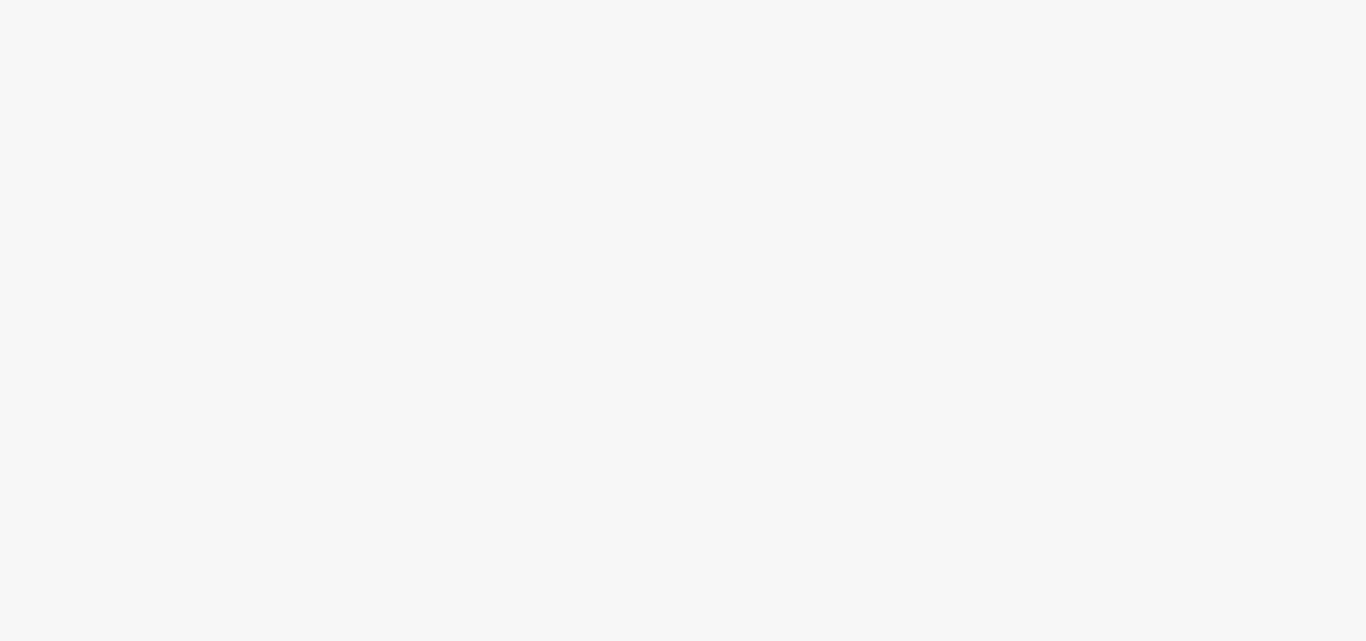 scroll, scrollTop: 0, scrollLeft: 0, axis: both 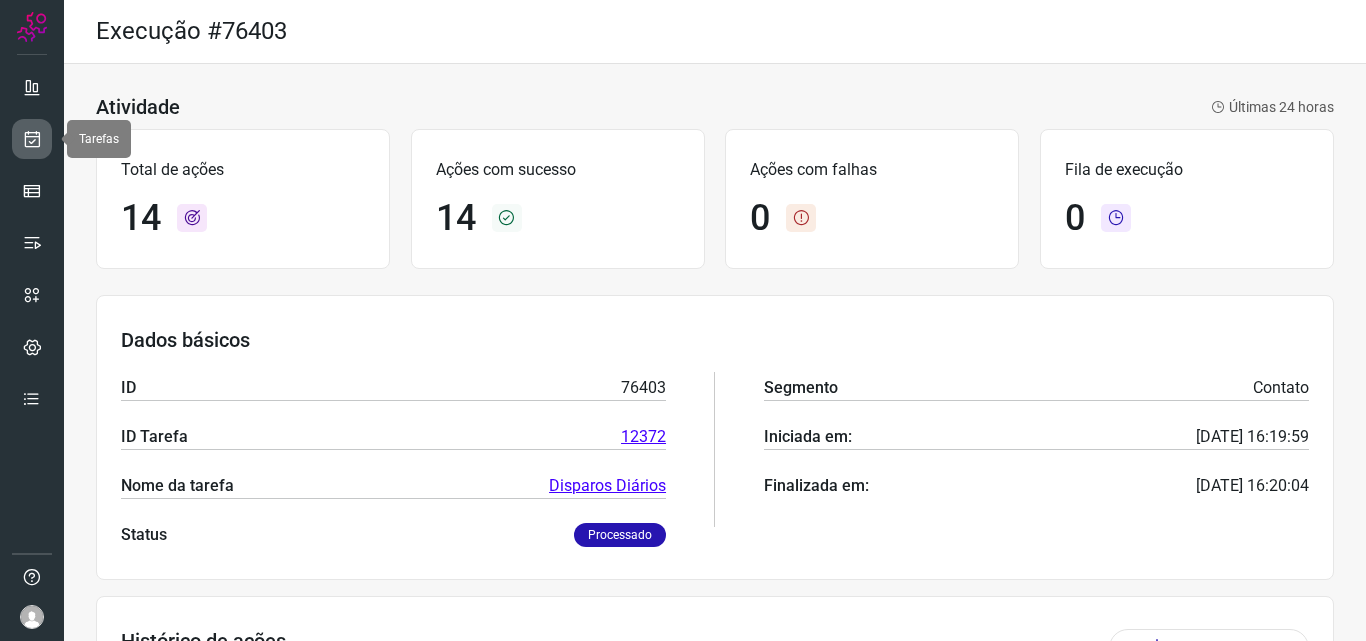 click at bounding box center (32, 139) 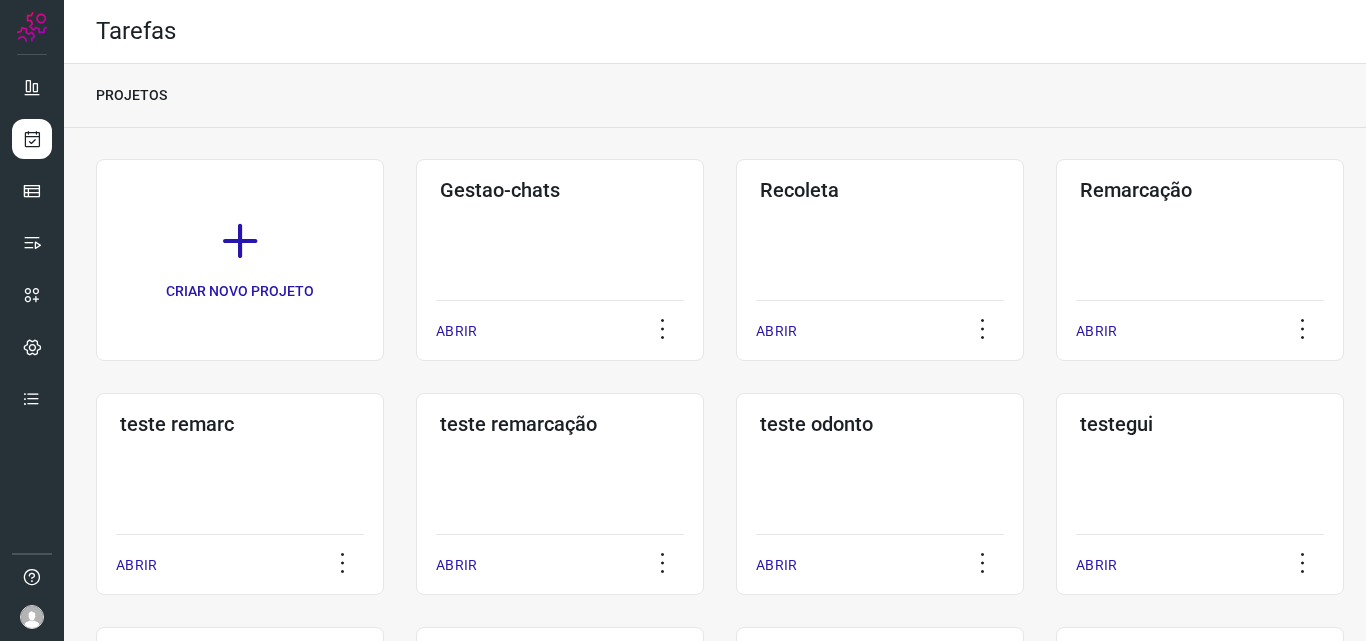 click on "Remarcação  ABRIR" 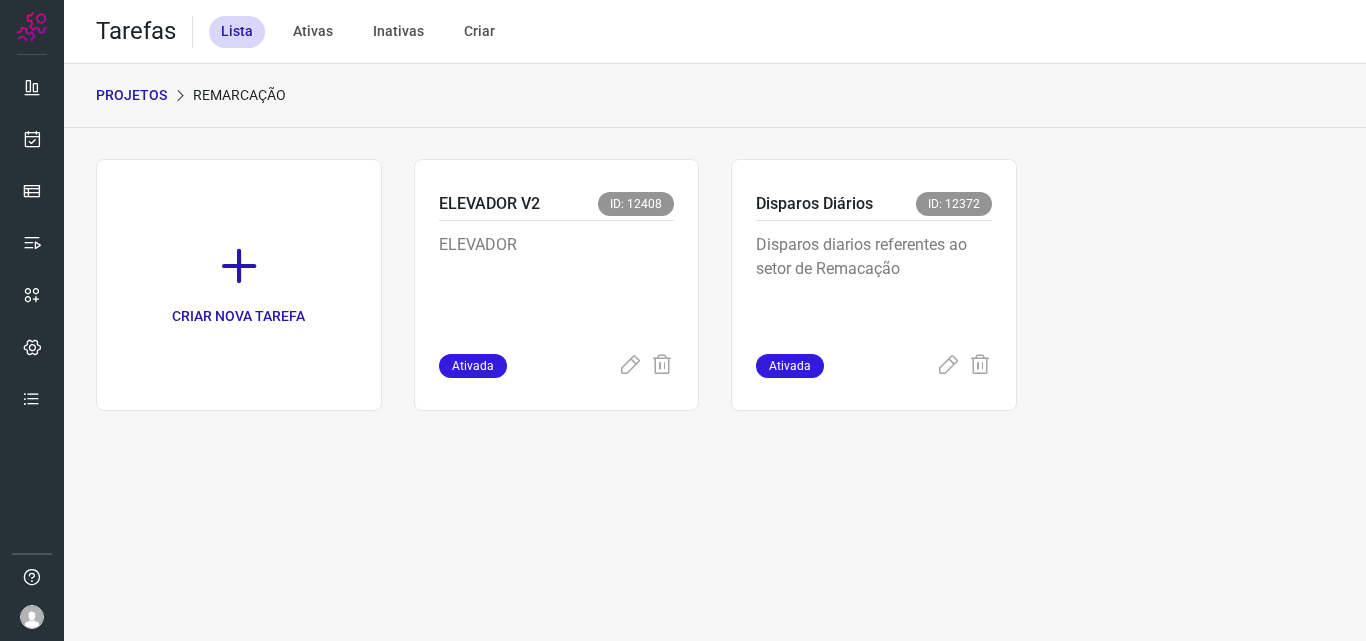 click on "Disparos diarios referentes ao setor de Remacação" at bounding box center (874, 283) 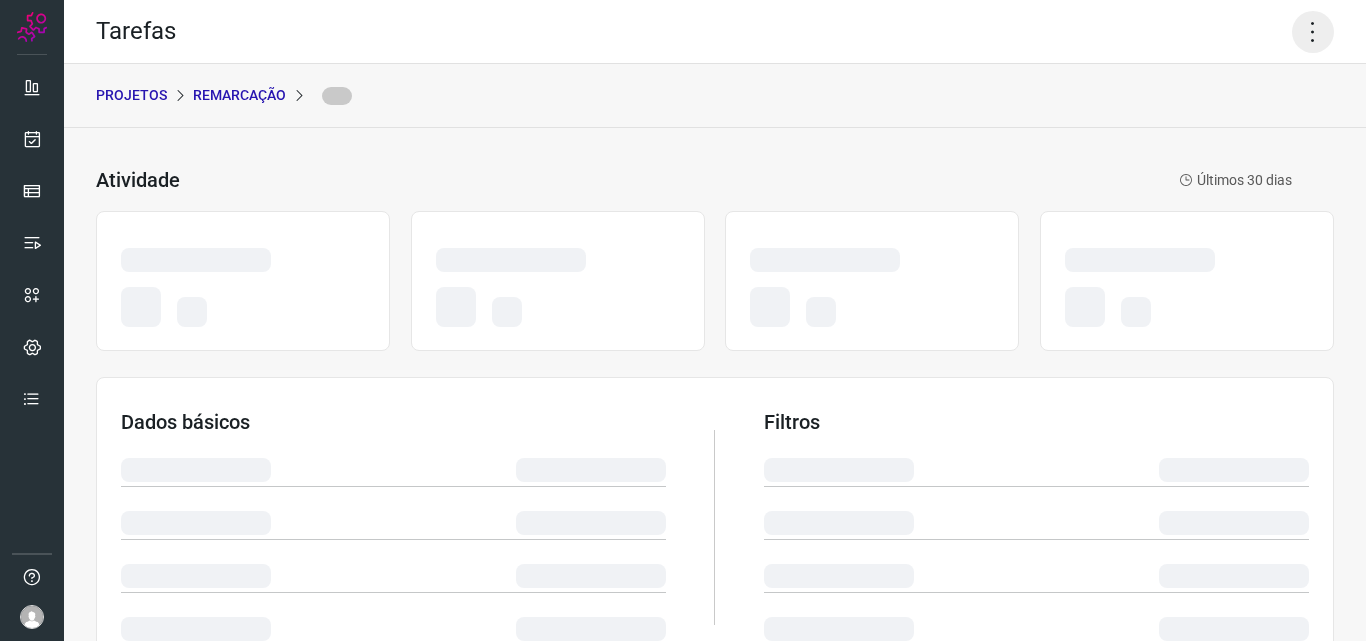 click 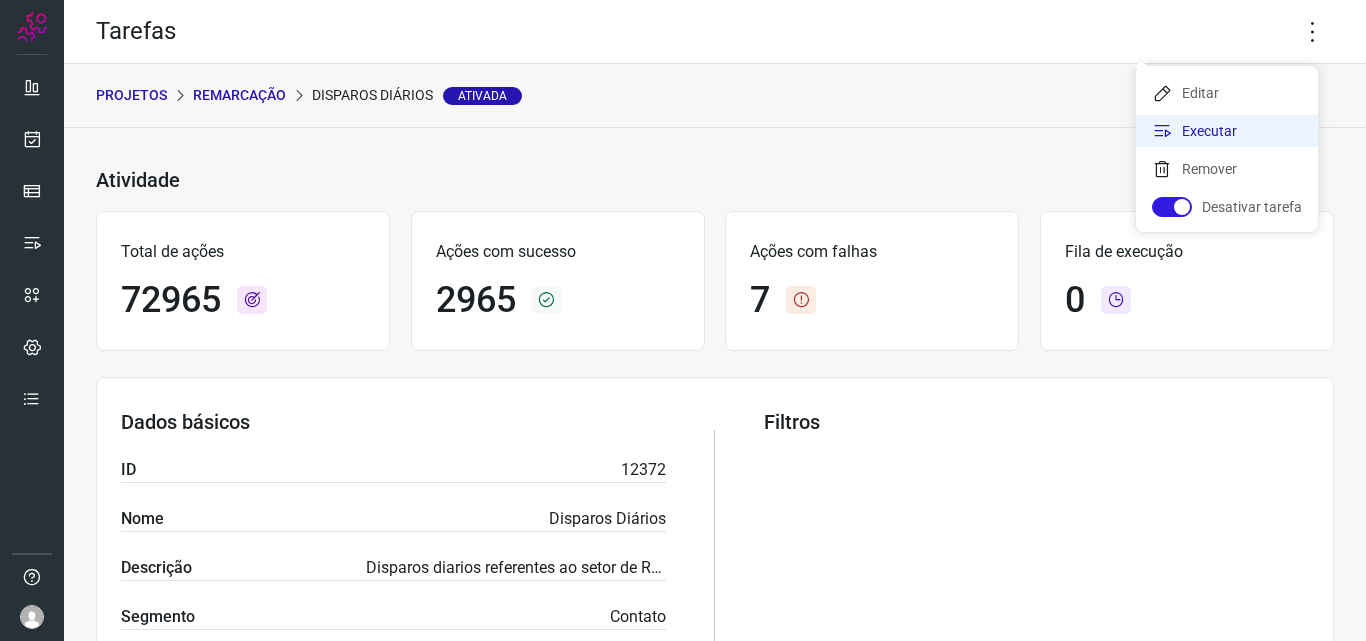click on "Executar" 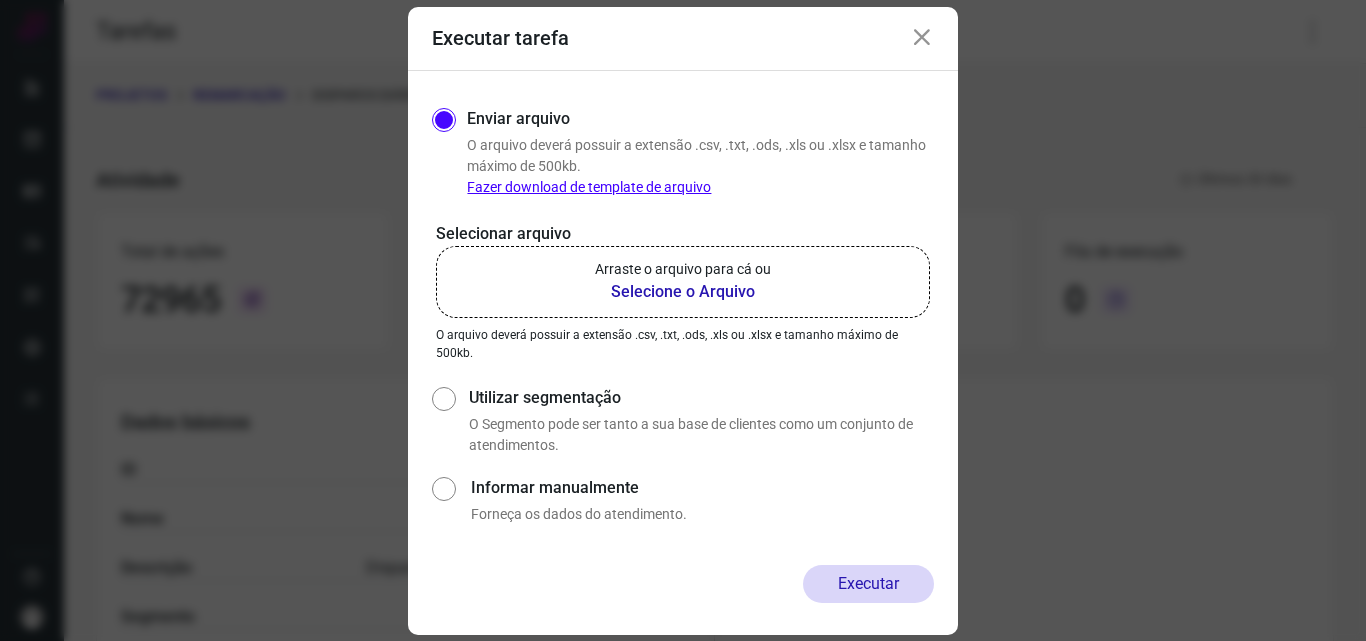 click on "Arraste o arquivo para cá ou Selecione o Arquivo" 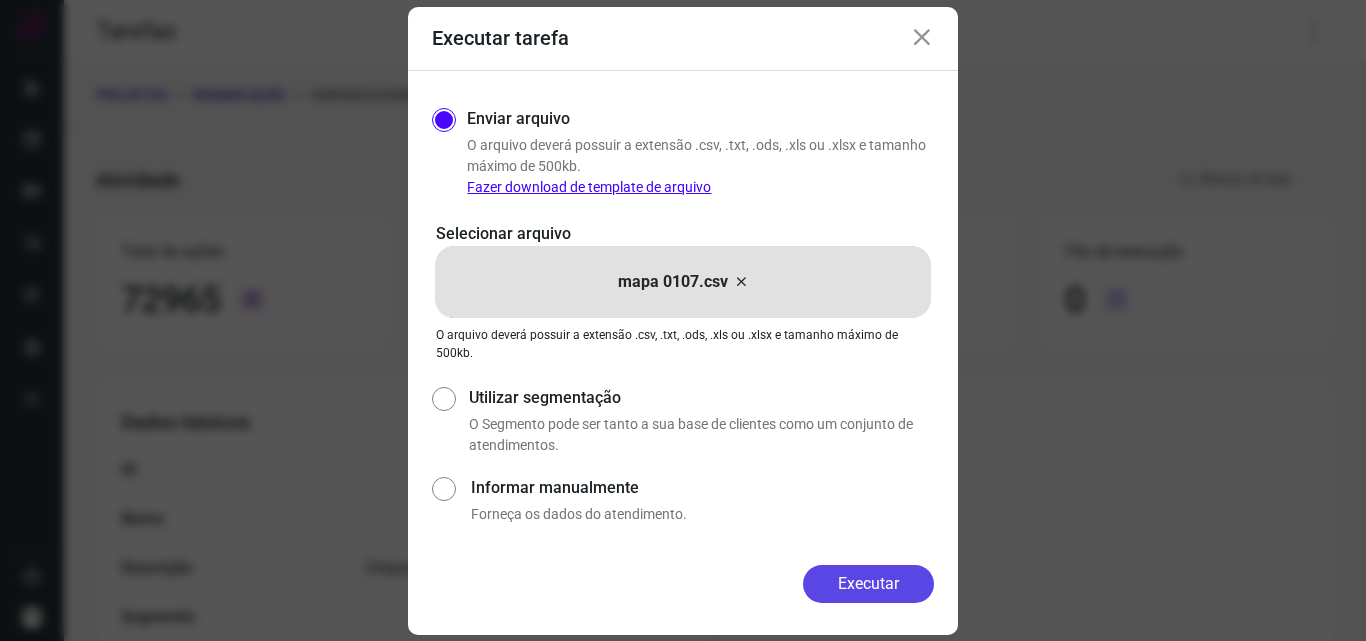 click on "Executar" at bounding box center [868, 584] 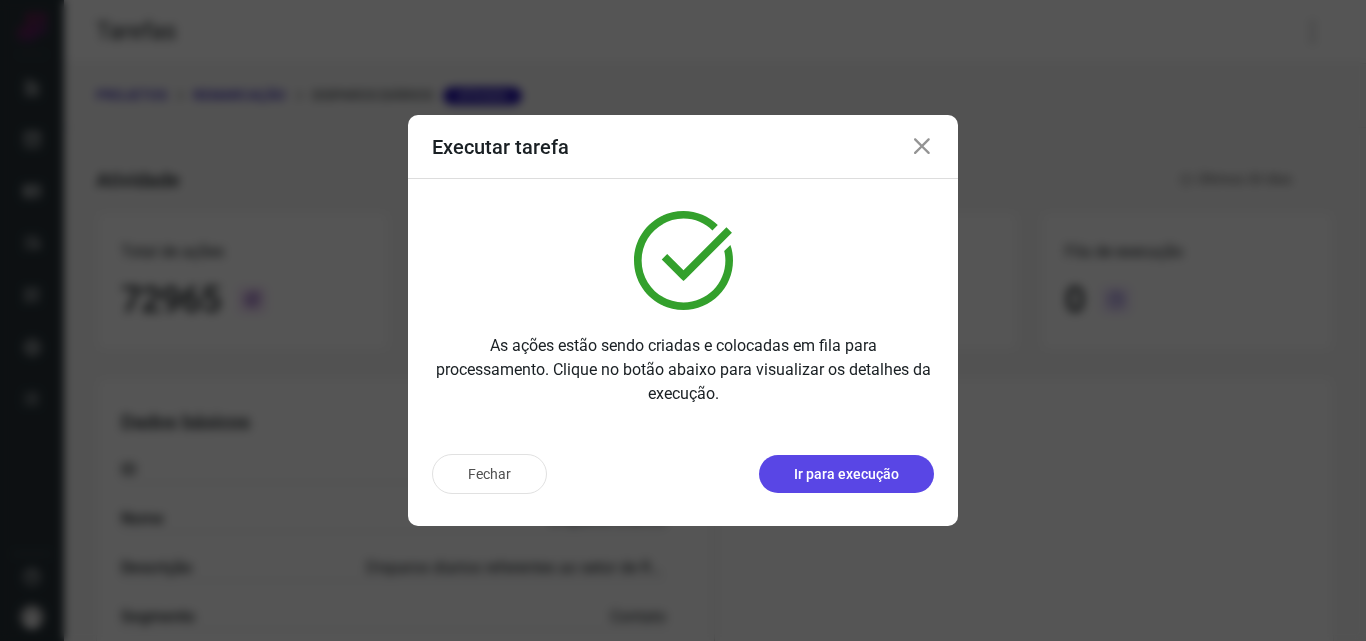 click on "Ir para execução" at bounding box center [846, 474] 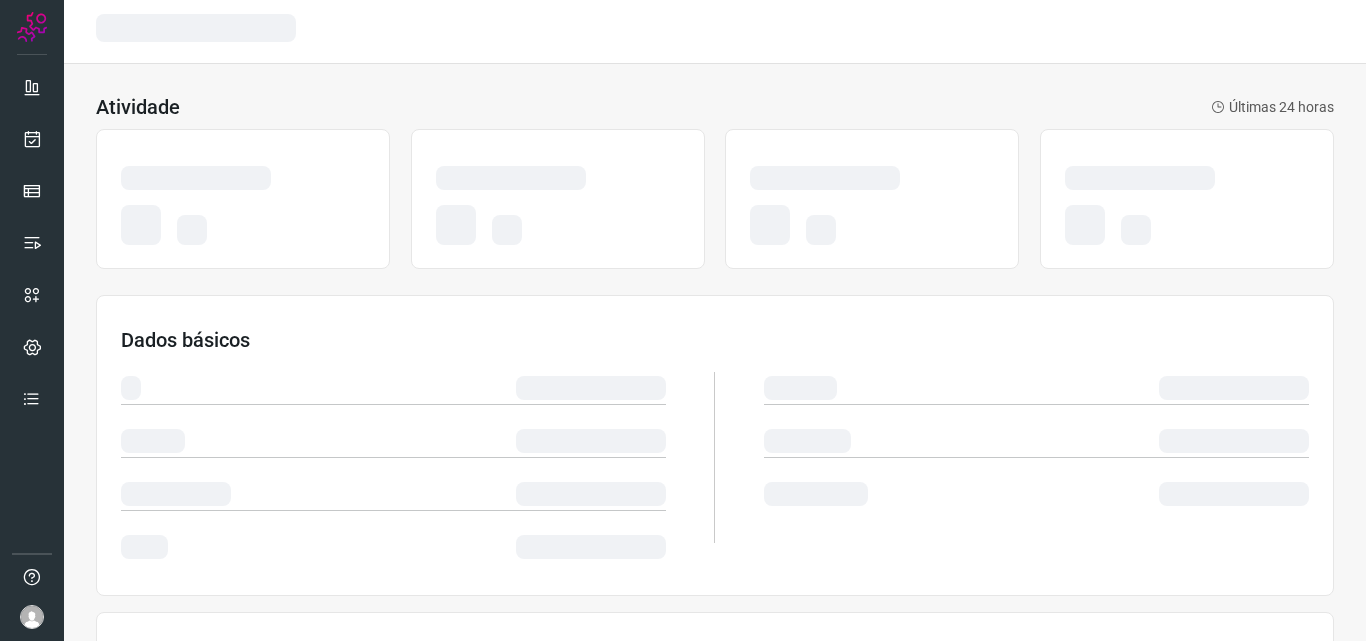 scroll, scrollTop: 0, scrollLeft: 0, axis: both 